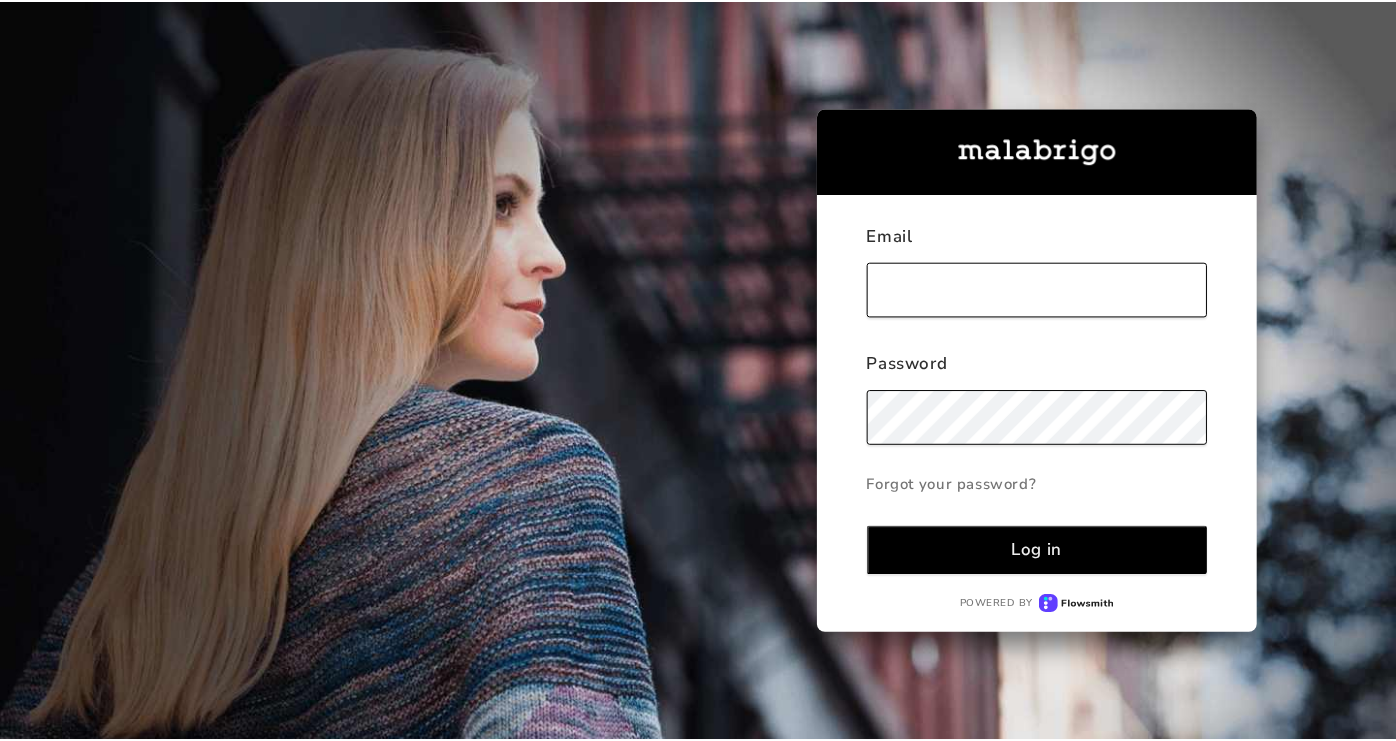 scroll, scrollTop: 0, scrollLeft: 0, axis: both 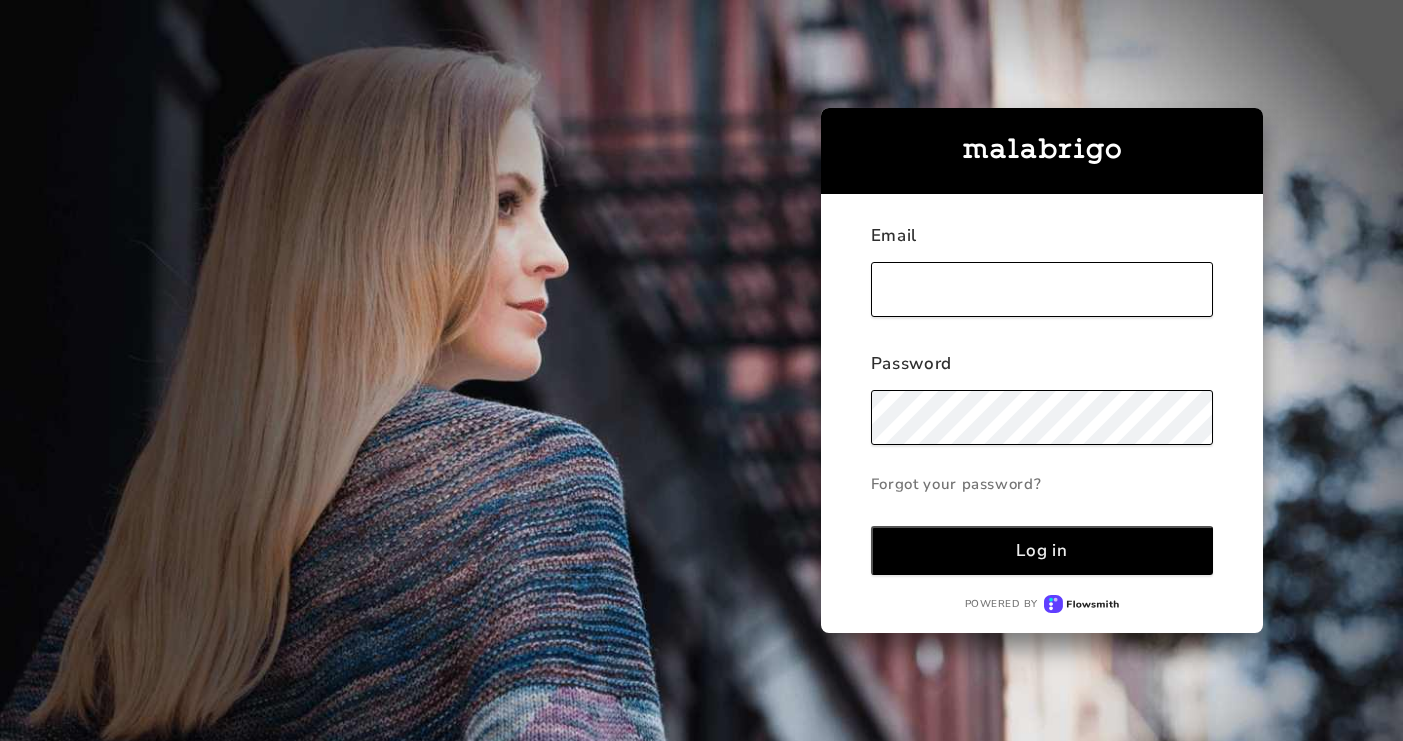 type on "corymeyers@example.com" 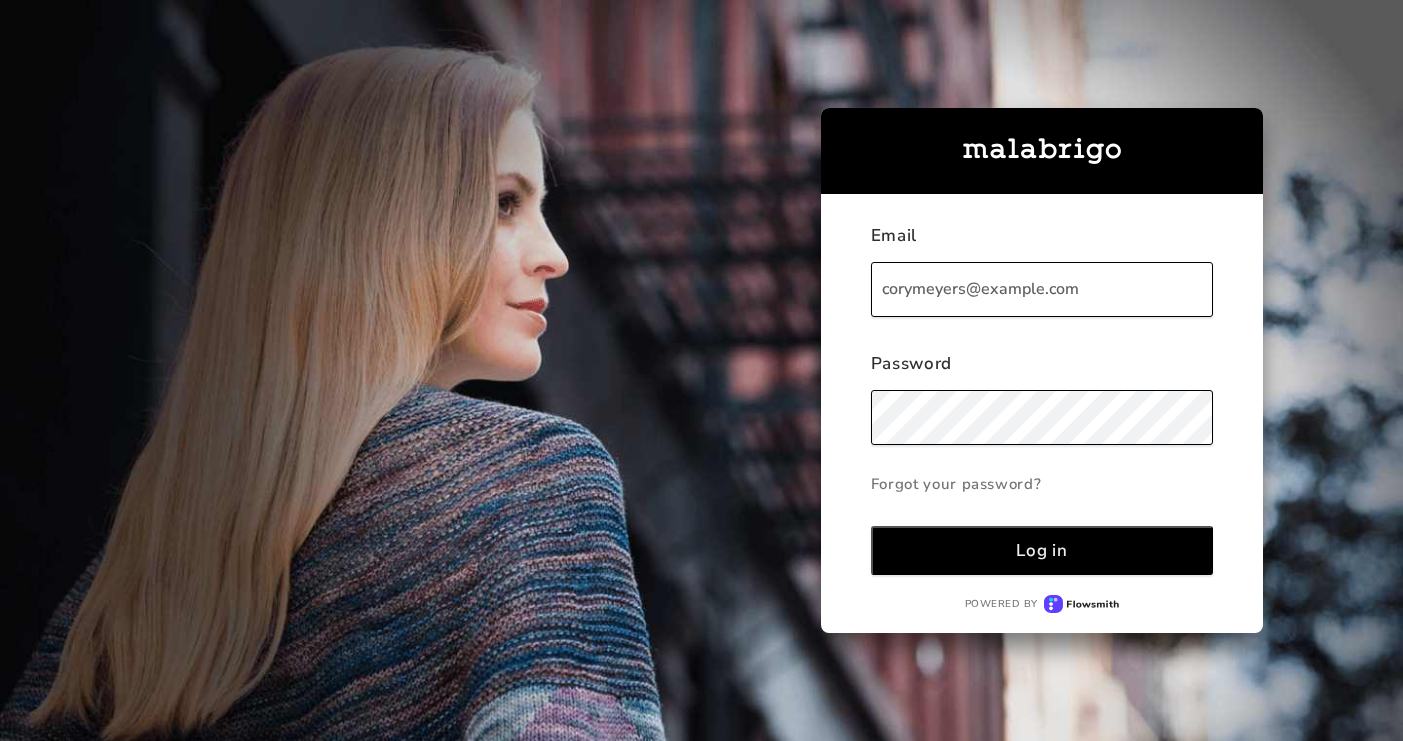 click on "Log in" at bounding box center [1042, 550] 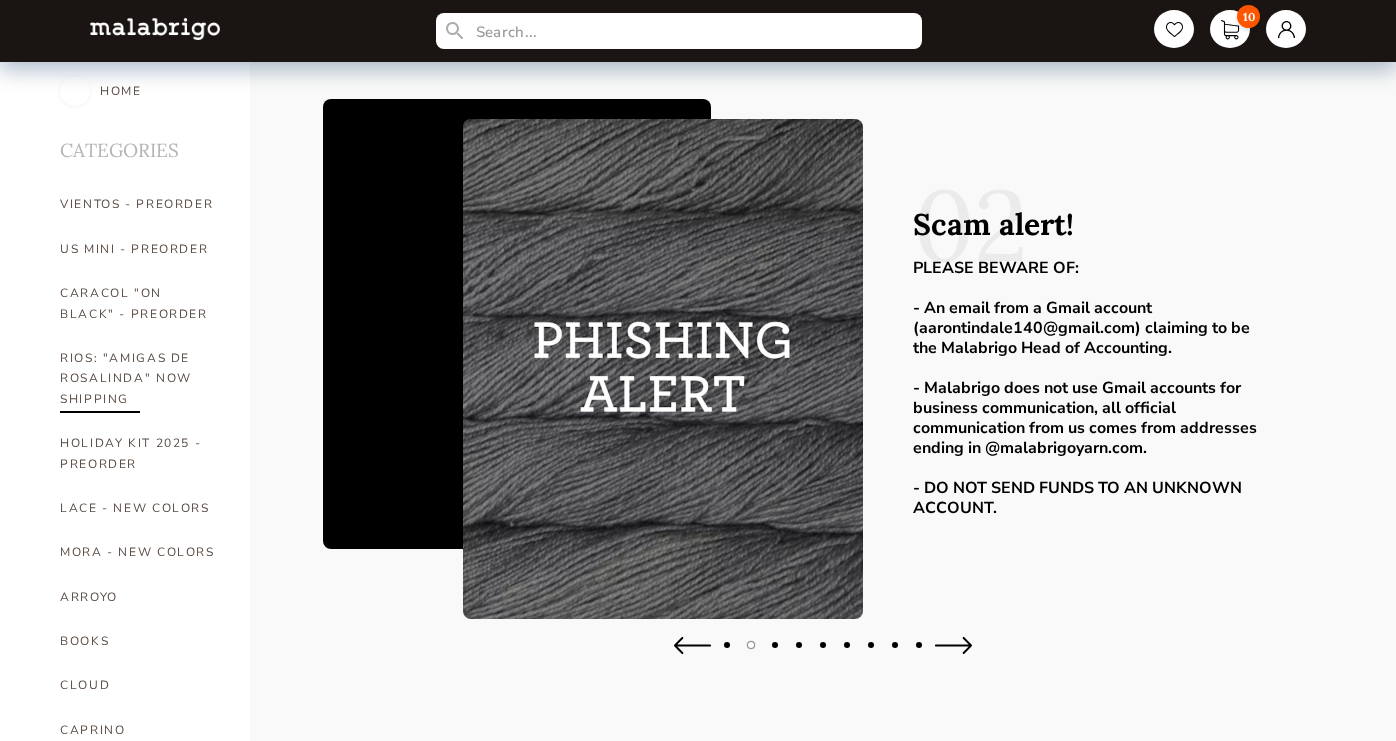 scroll, scrollTop: 19, scrollLeft: 0, axis: vertical 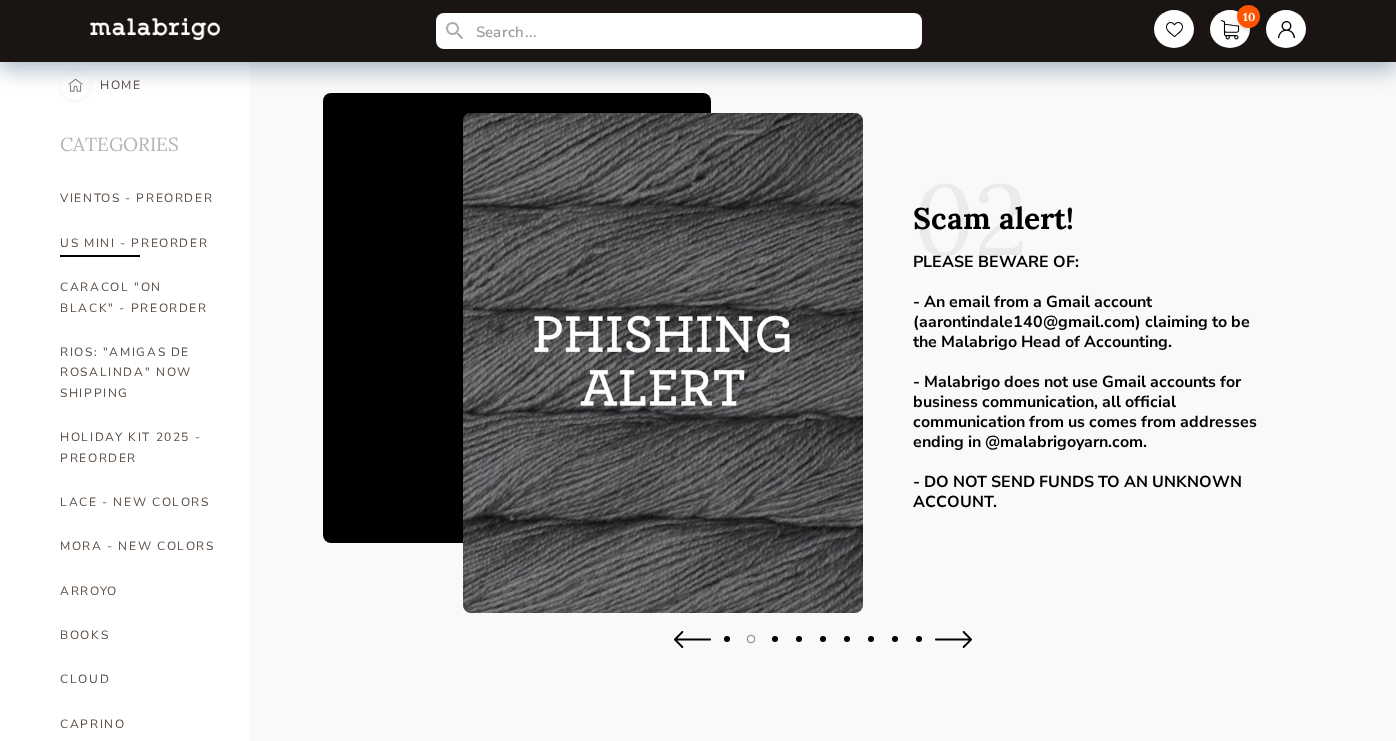 click on "US MINI - PREORDER" at bounding box center (140, 243) 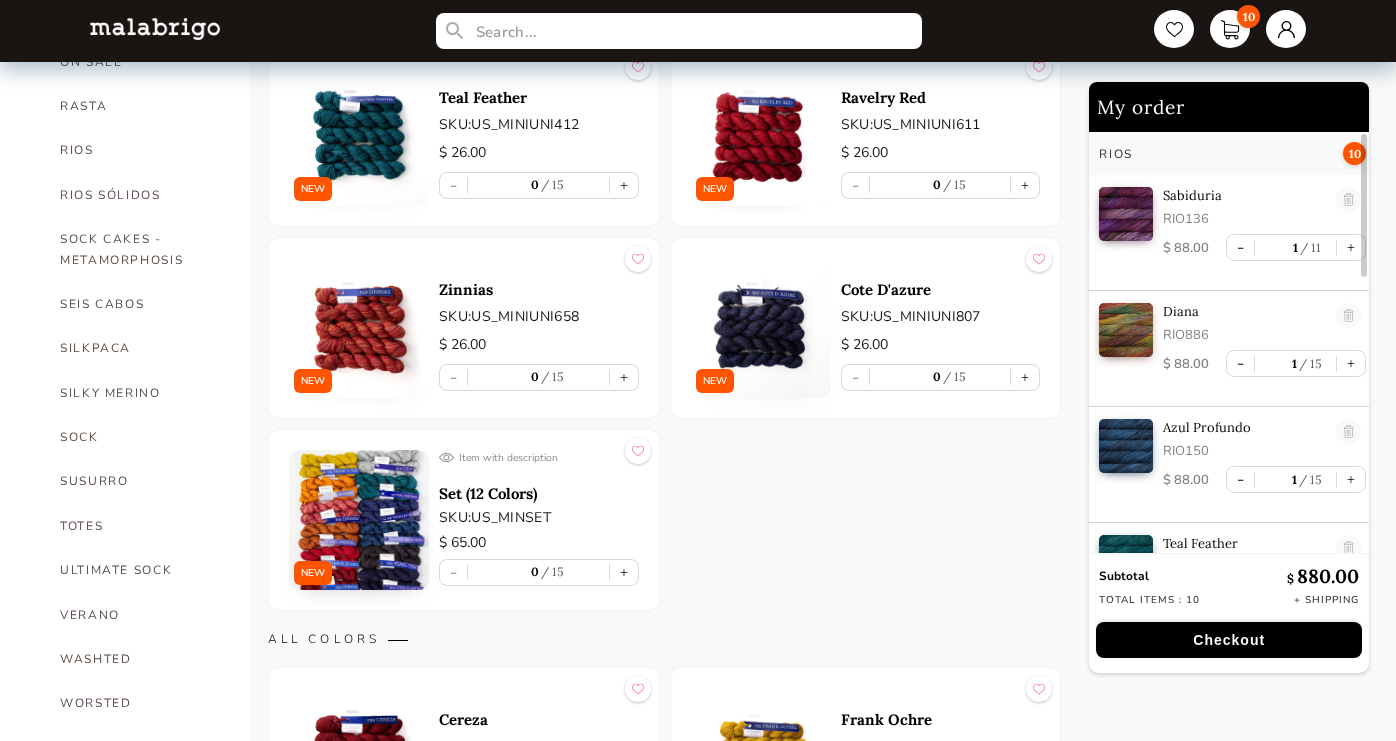 scroll, scrollTop: 1211, scrollLeft: 0, axis: vertical 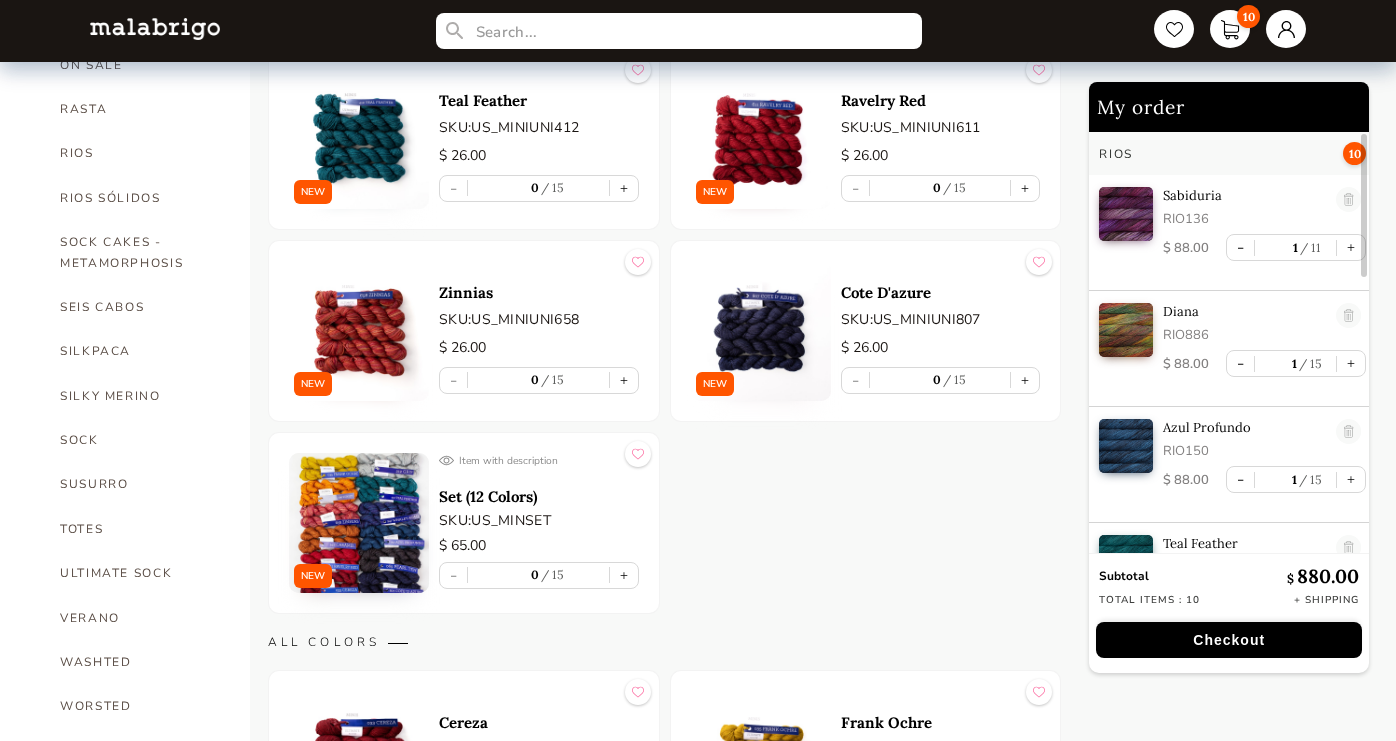 click at bounding box center [359, 523] 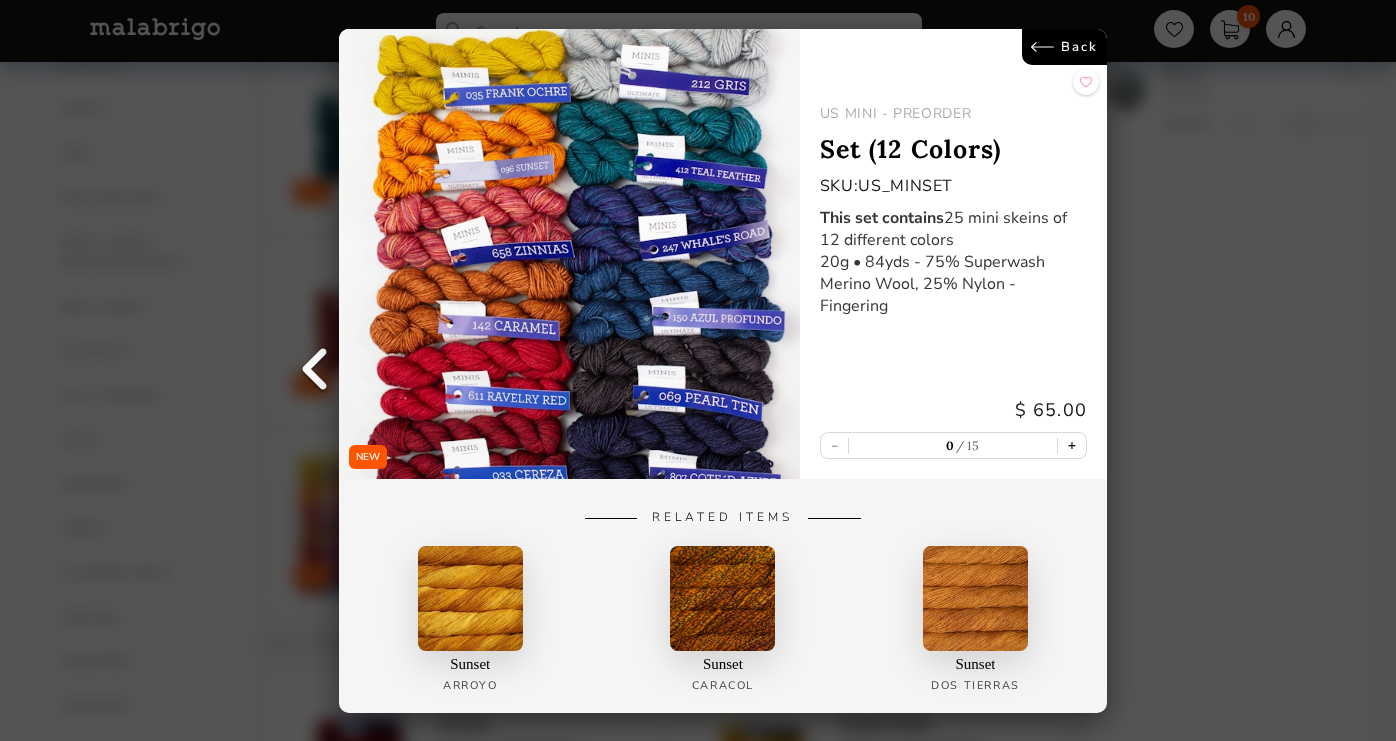 click on "+" at bounding box center (1072, 445) 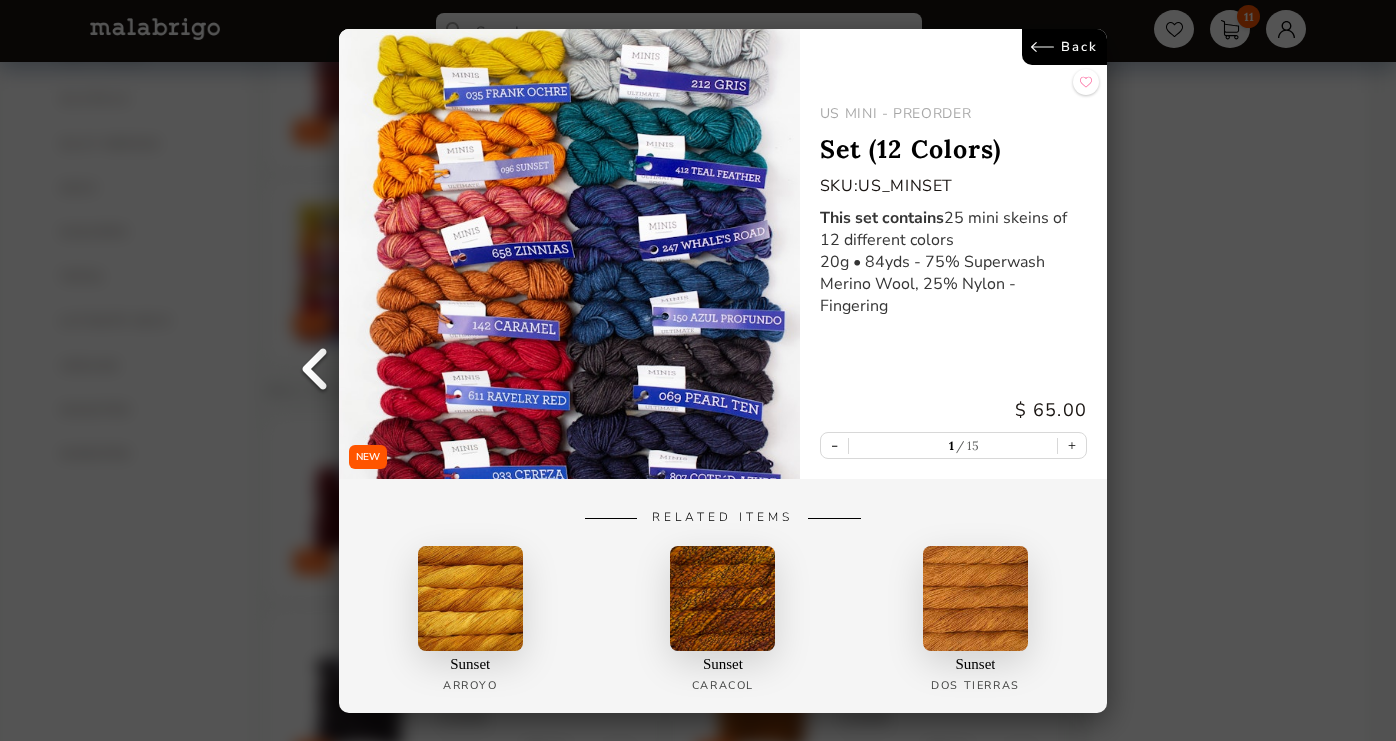 scroll, scrollTop: 398, scrollLeft: 0, axis: vertical 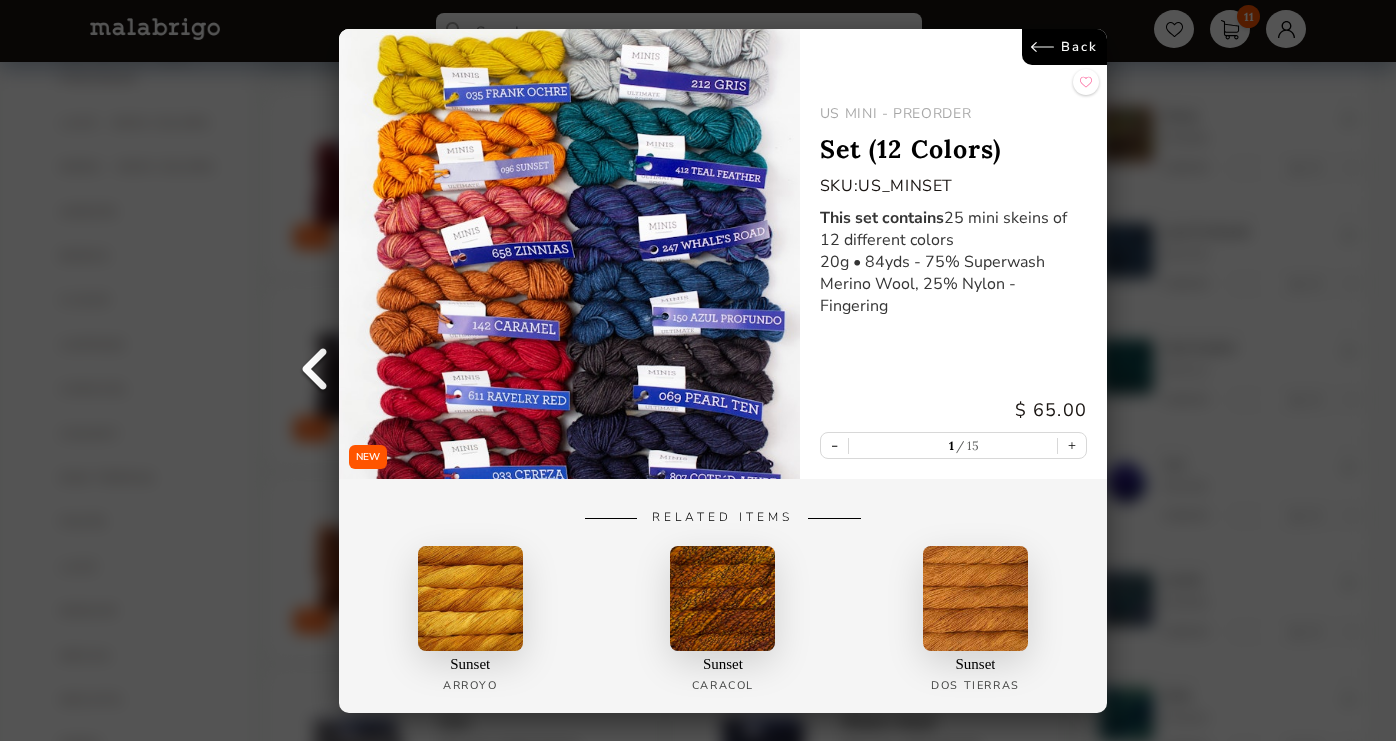 click on "Back" at bounding box center (1064, 47) 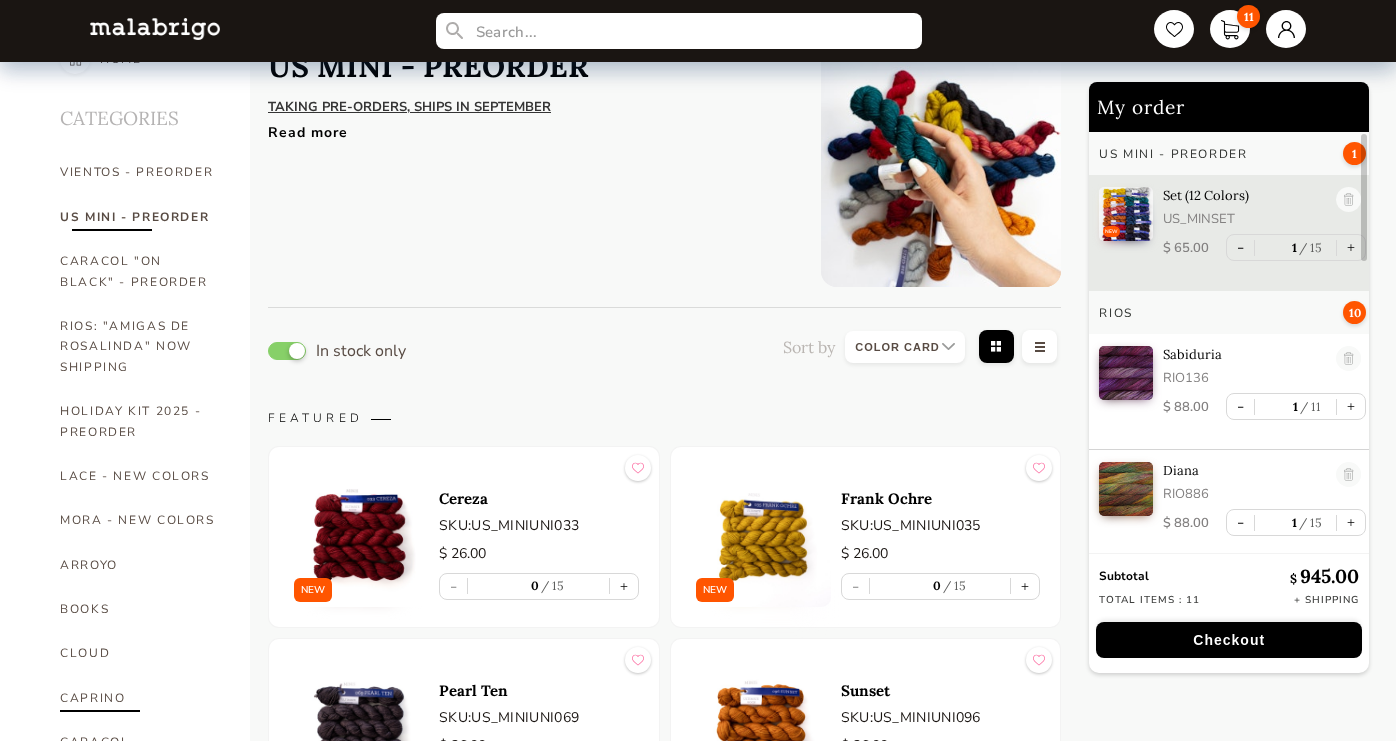 scroll, scrollTop: 30, scrollLeft: 0, axis: vertical 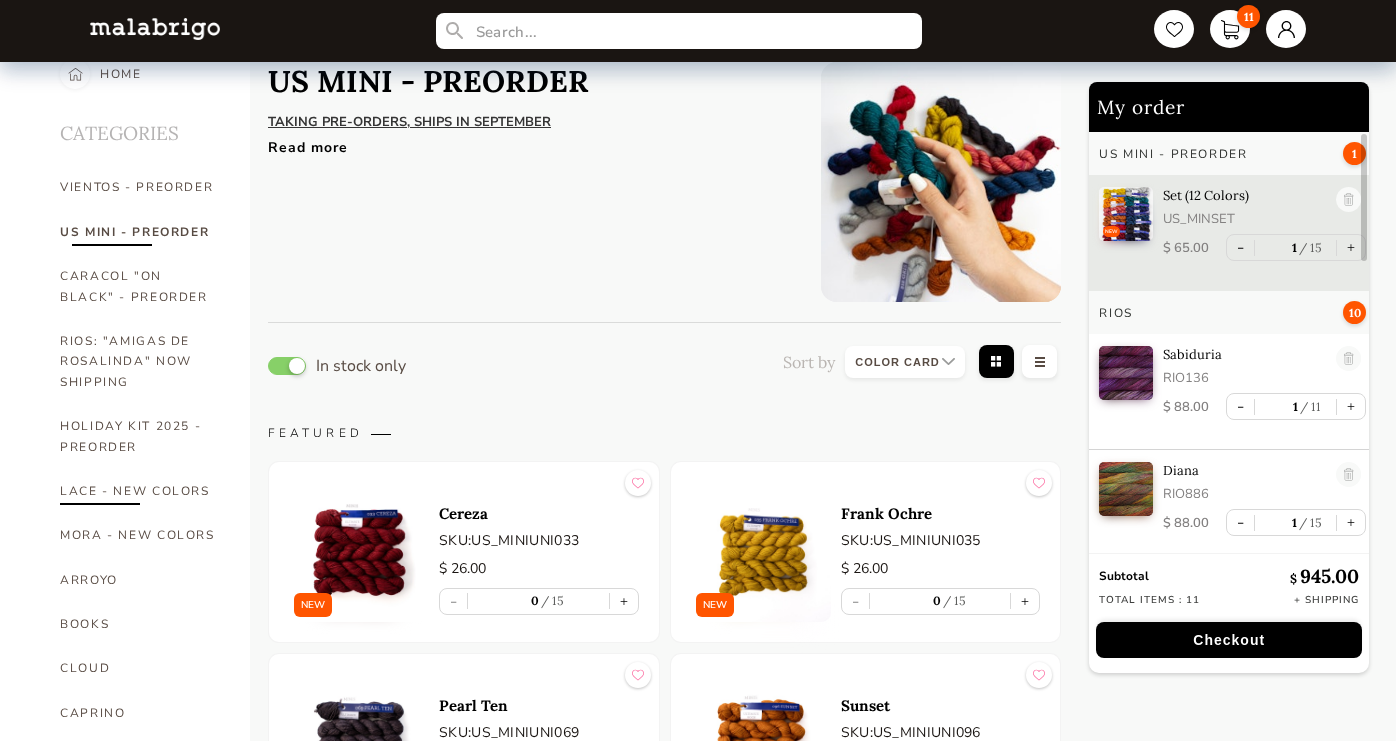 click on "LACE - NEW COLORS" at bounding box center [140, 491] 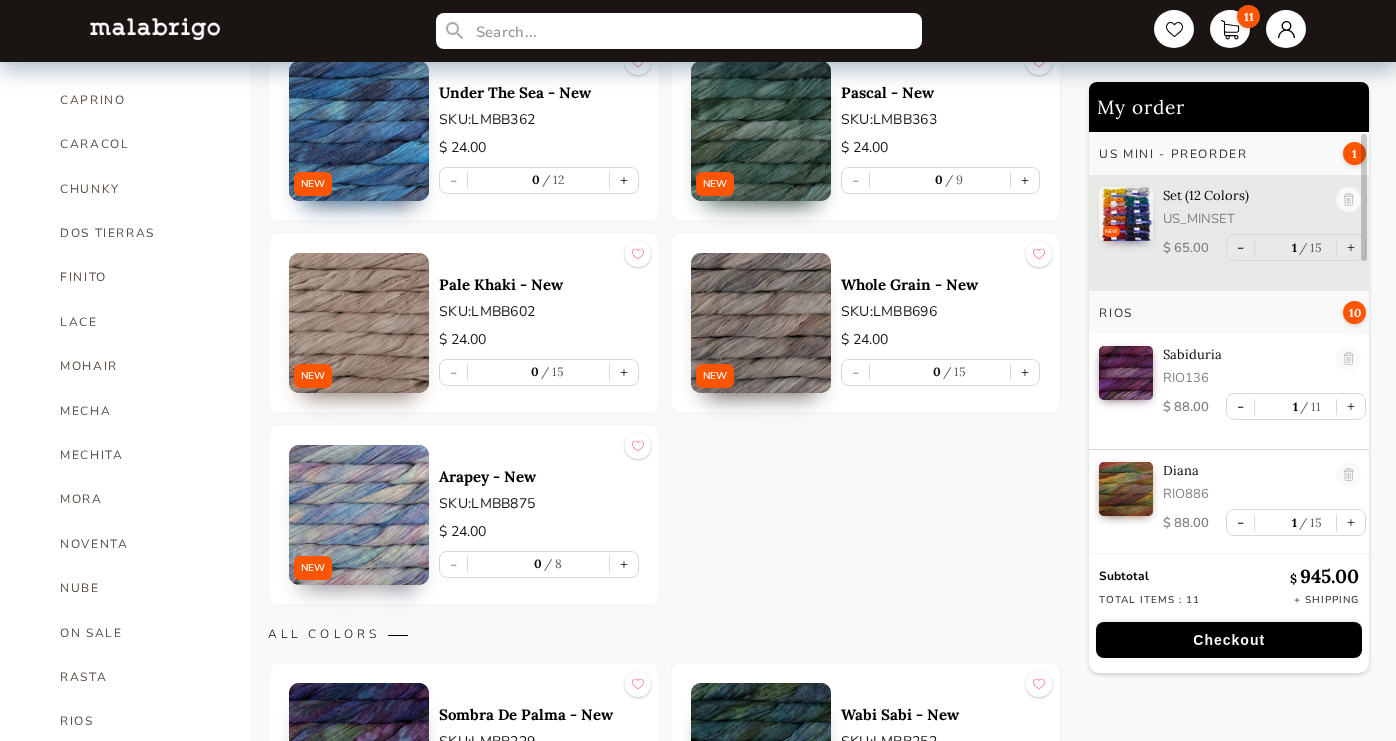 scroll, scrollTop: 642, scrollLeft: 0, axis: vertical 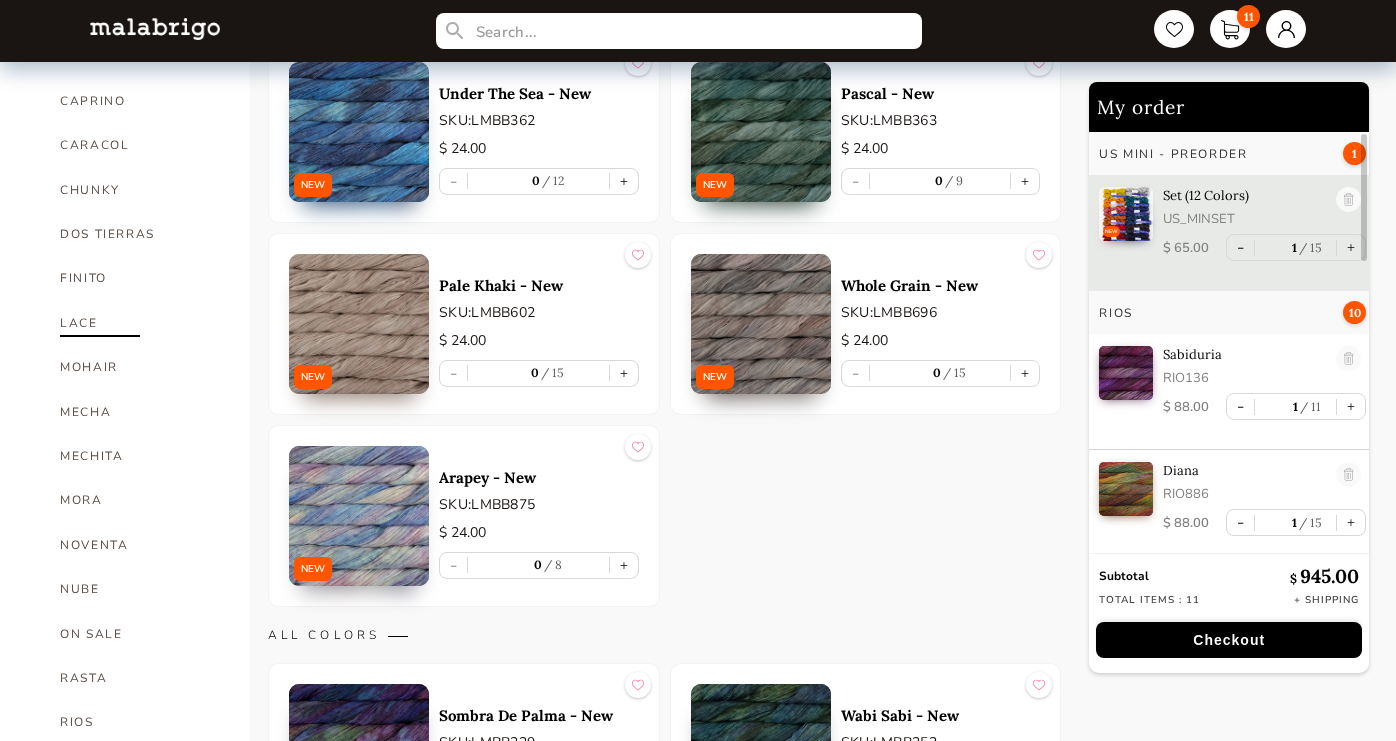 click on "LACE" at bounding box center [140, 323] 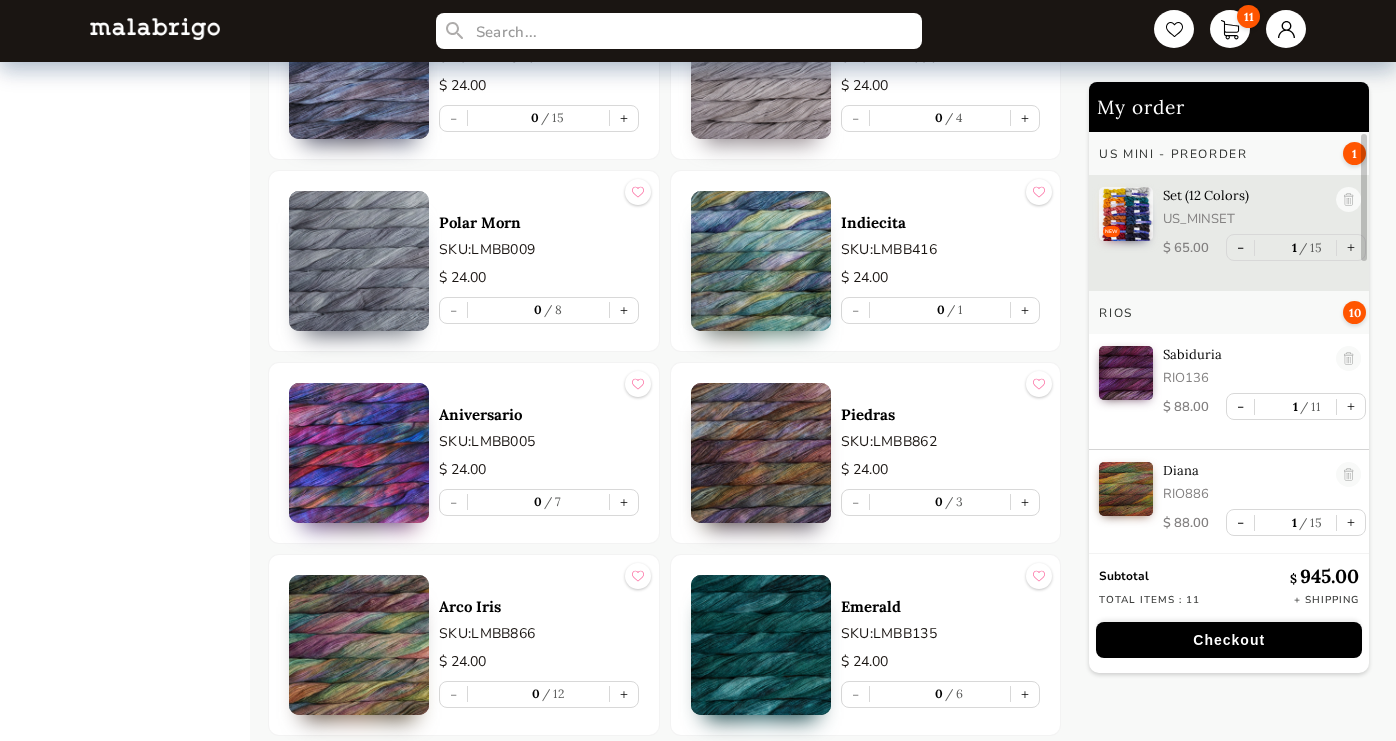 scroll, scrollTop: 4506, scrollLeft: 0, axis: vertical 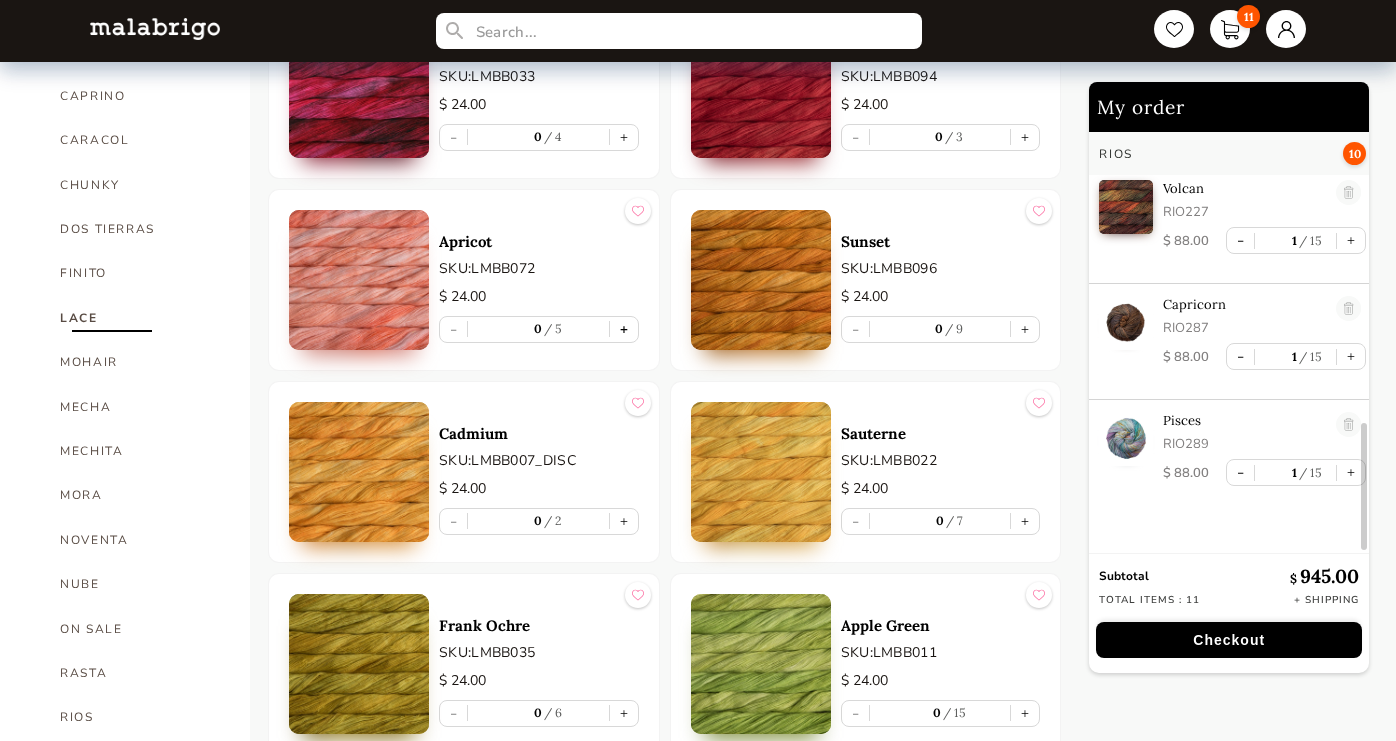 click on "+" at bounding box center [624, 329] 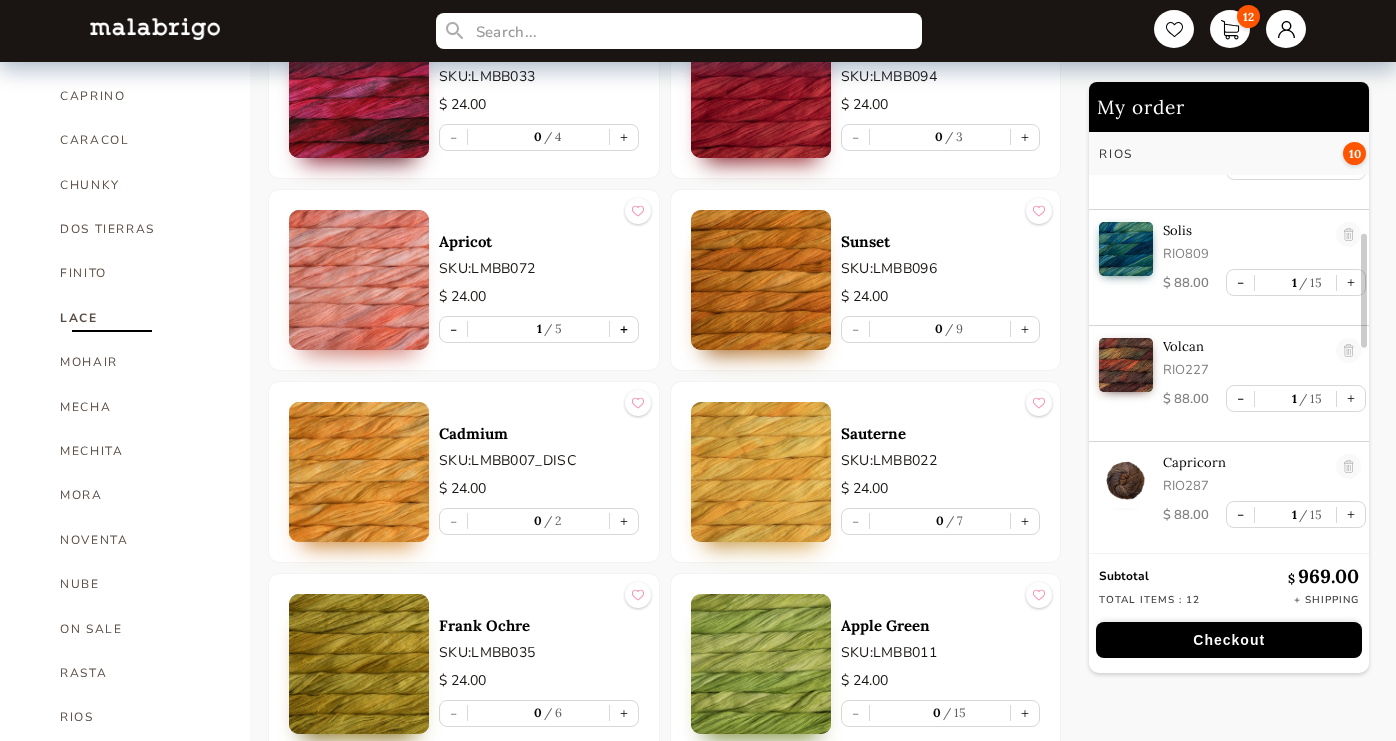 scroll, scrollTop: 0, scrollLeft: 0, axis: both 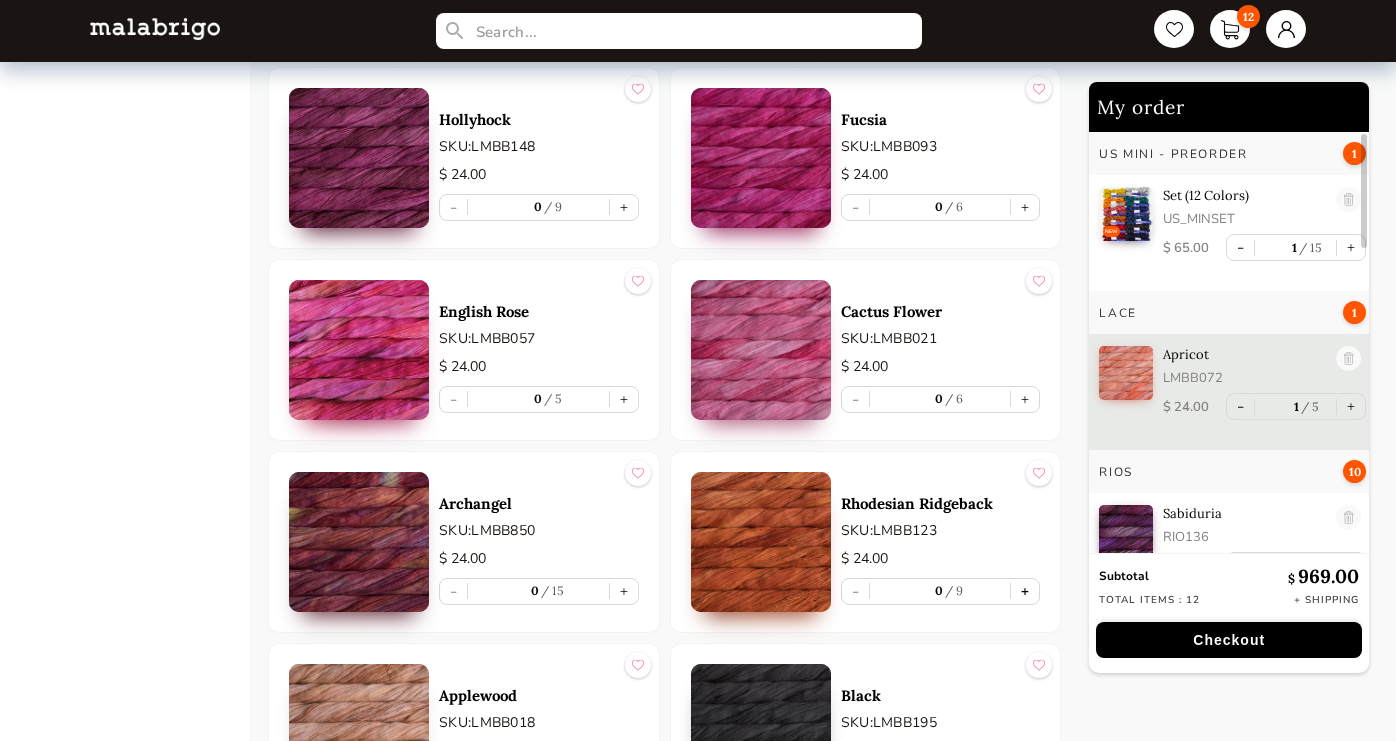 click on "+" at bounding box center (1025, 591) 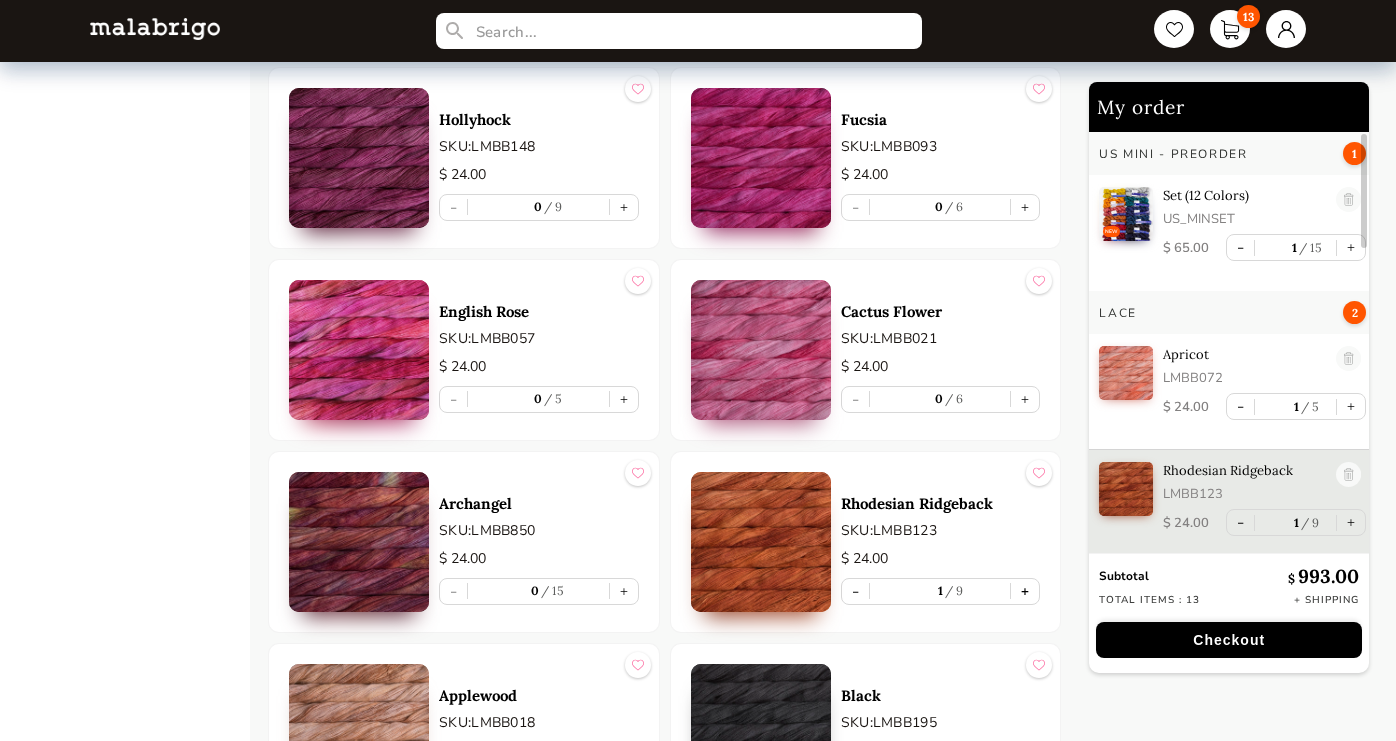 type on "1" 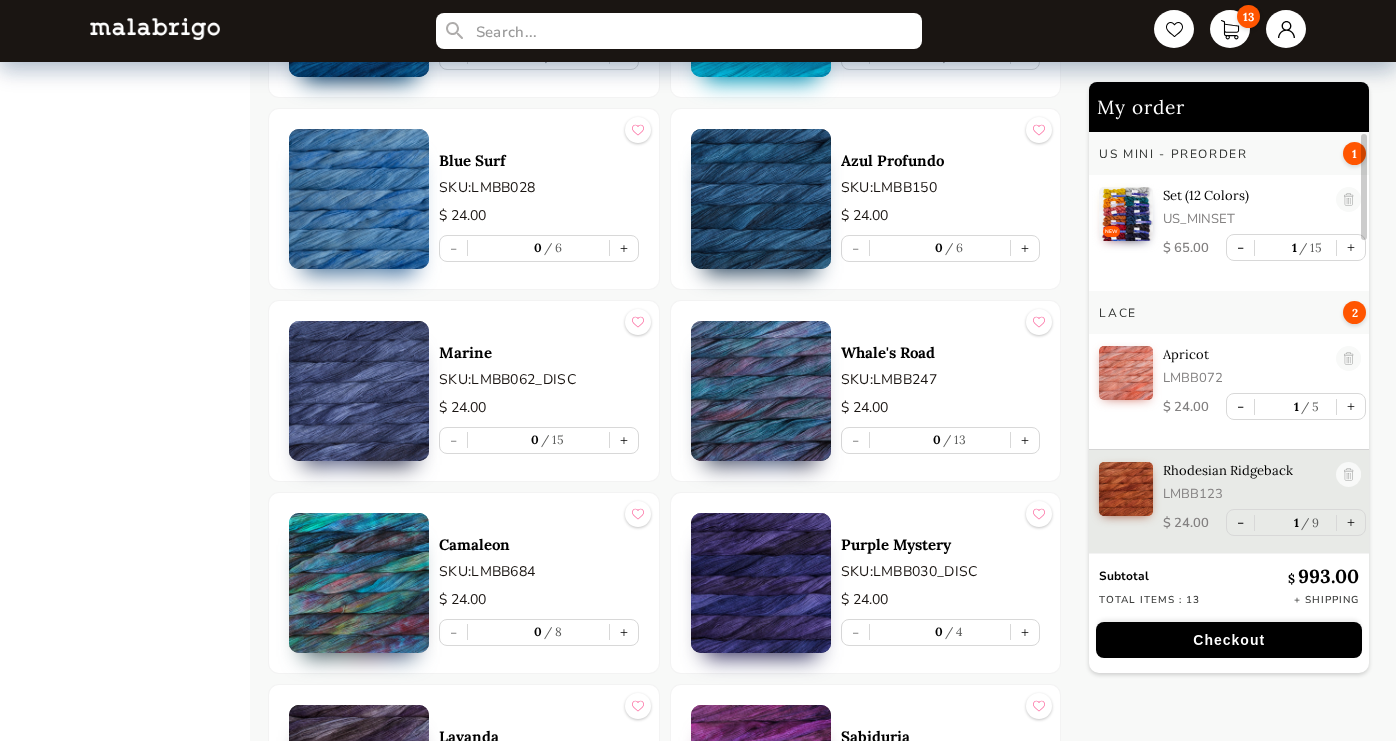 scroll, scrollTop: 1437, scrollLeft: 0, axis: vertical 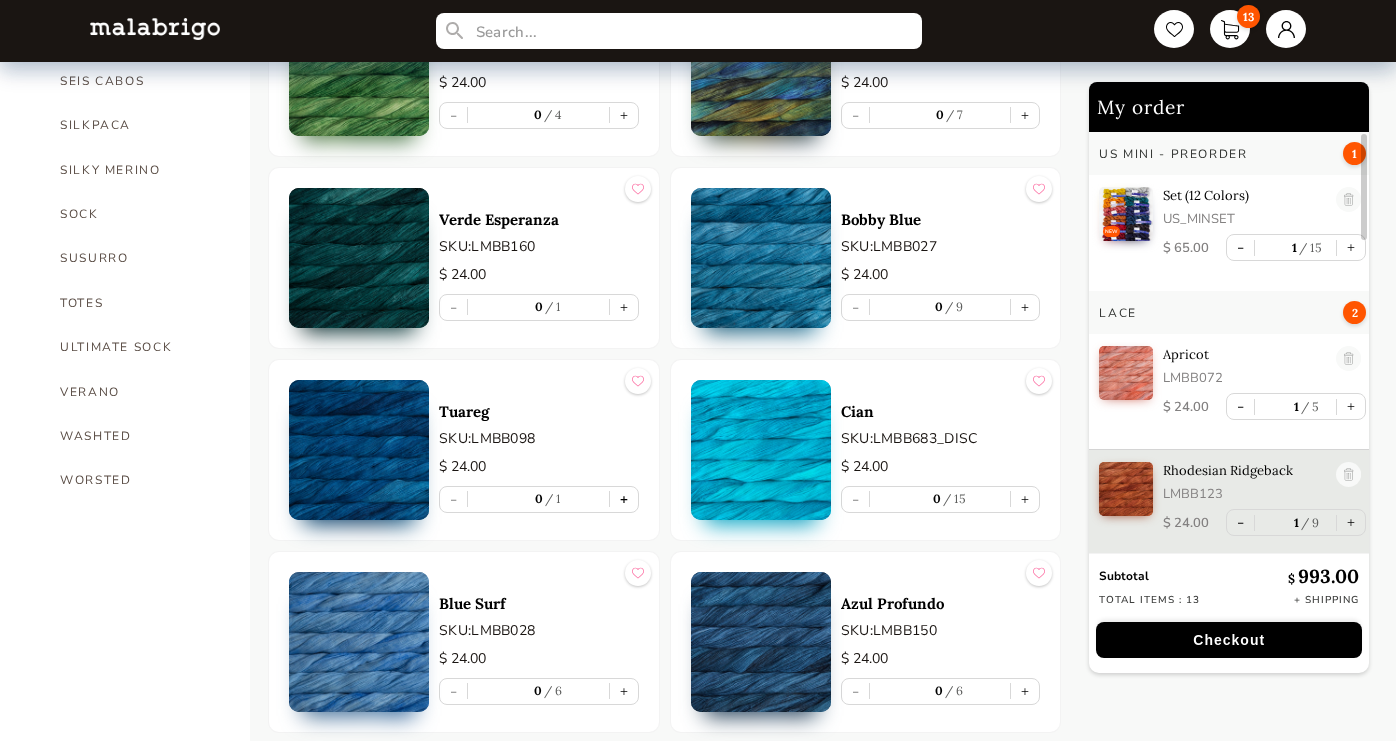 click on "+" at bounding box center [624, 499] 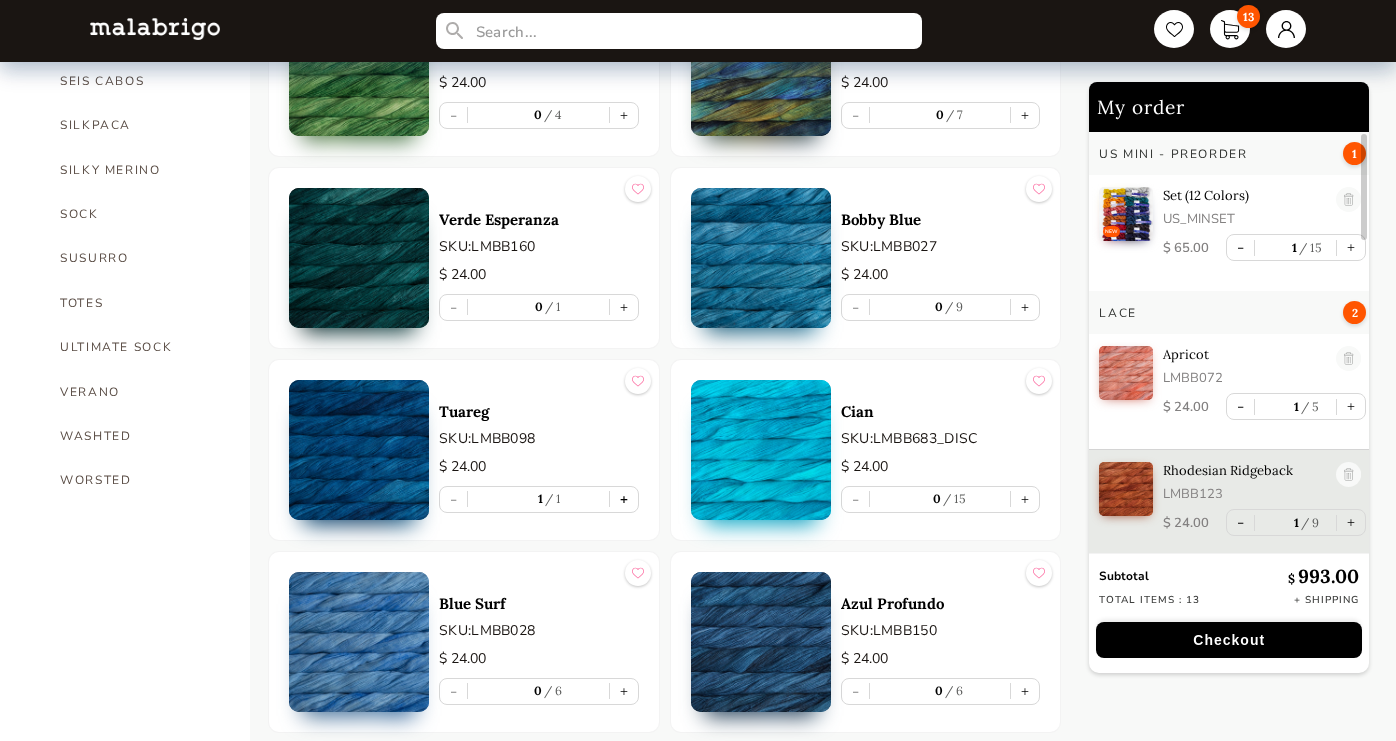 scroll, scrollTop: 106, scrollLeft: 0, axis: vertical 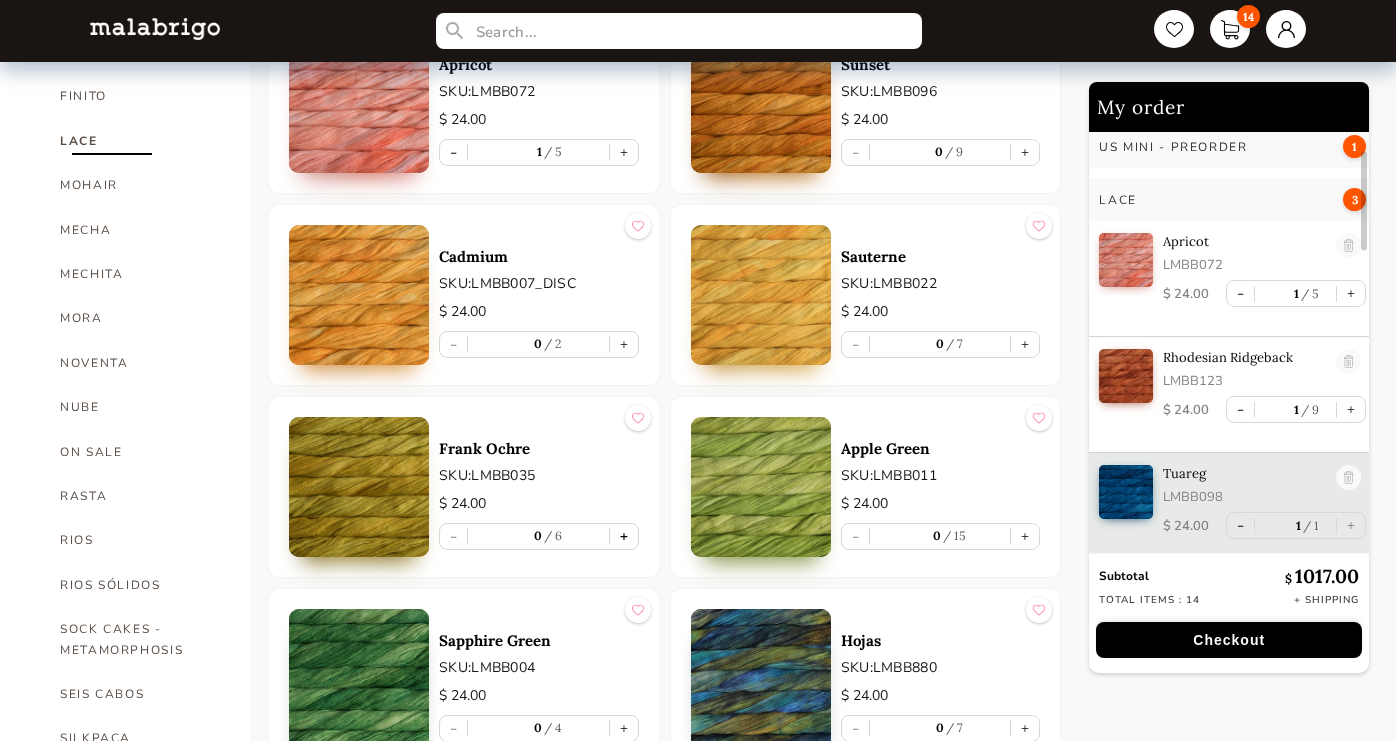 click on "+" at bounding box center [624, 536] 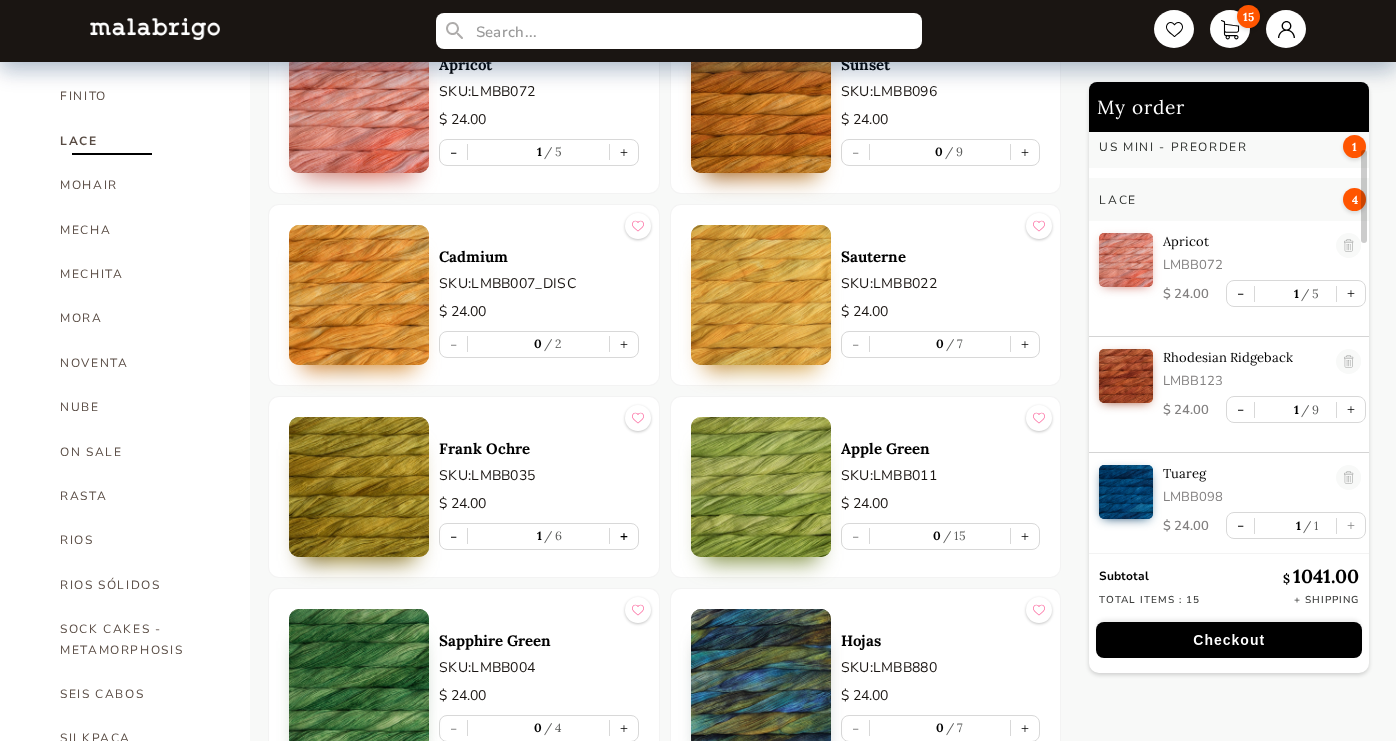scroll, scrollTop: 222, scrollLeft: 0, axis: vertical 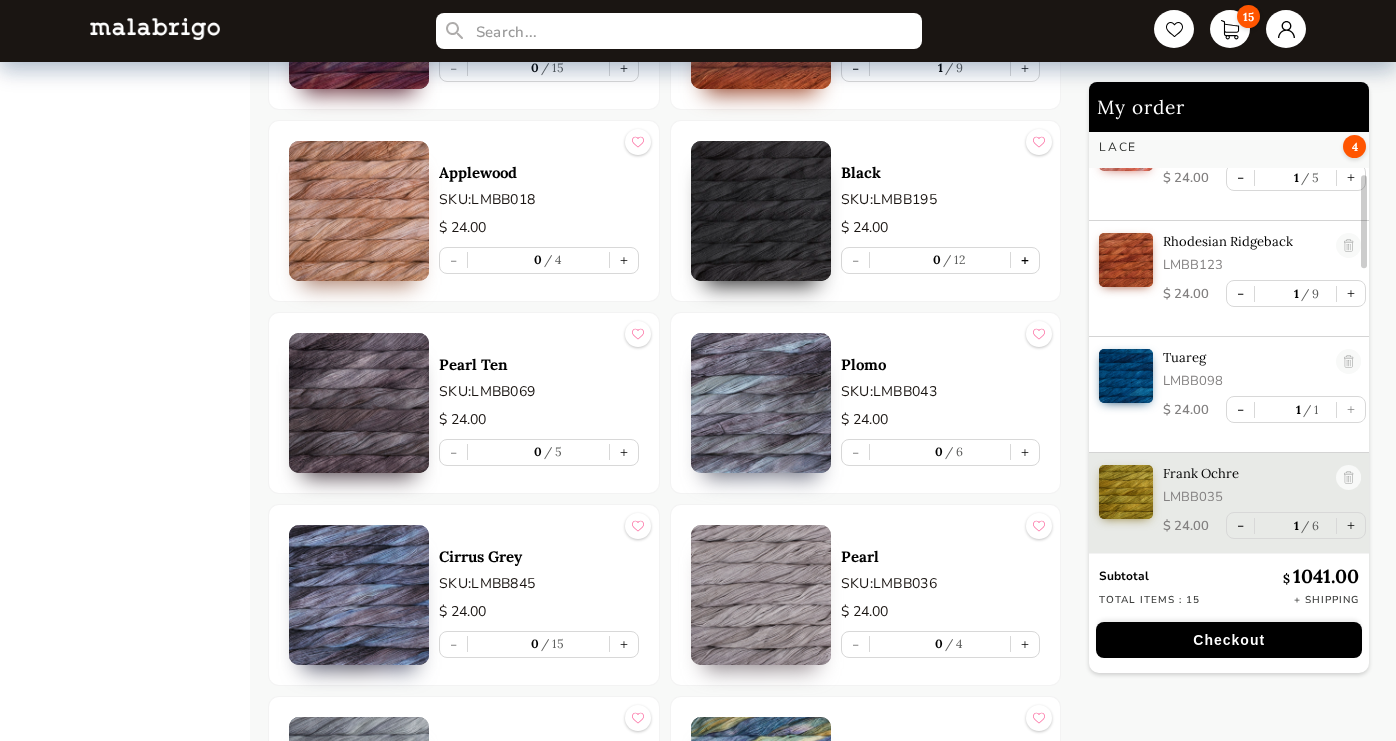 click on "+" at bounding box center (1025, 260) 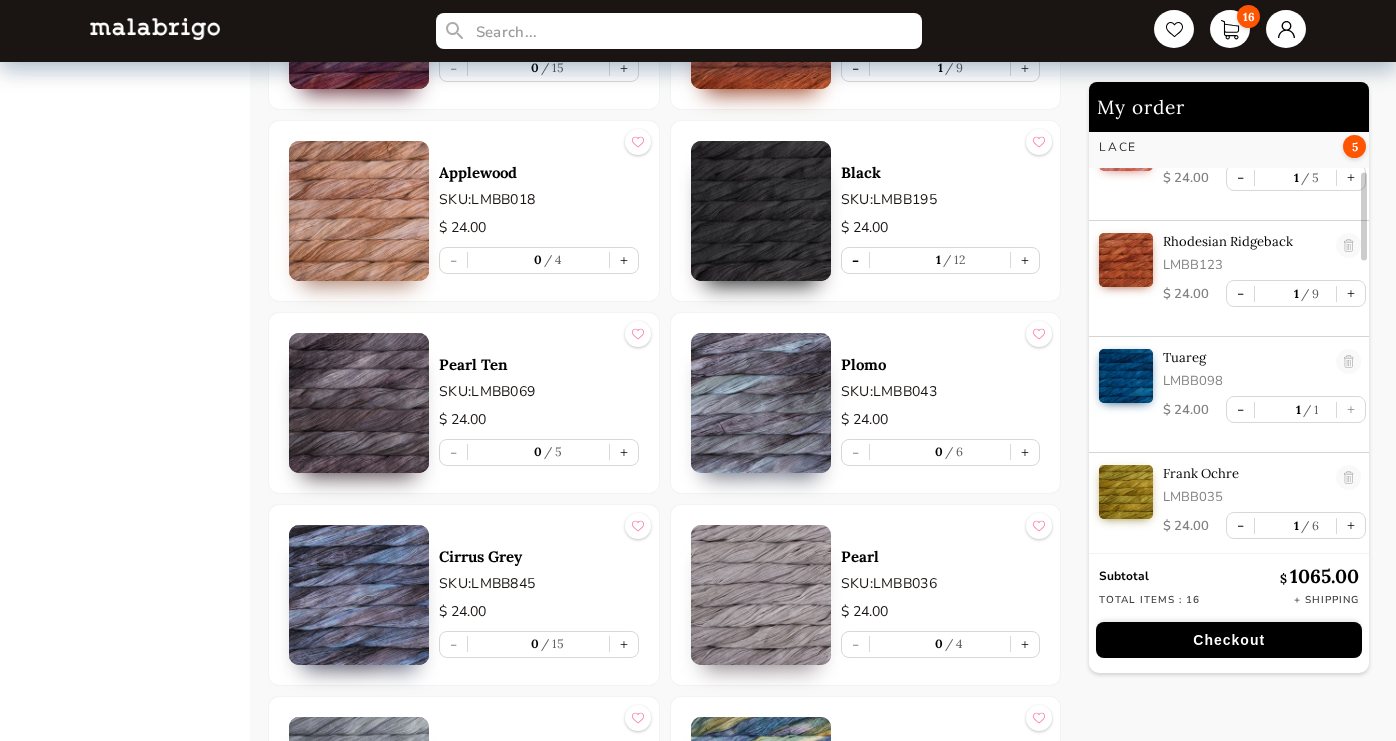 scroll, scrollTop: 338, scrollLeft: 0, axis: vertical 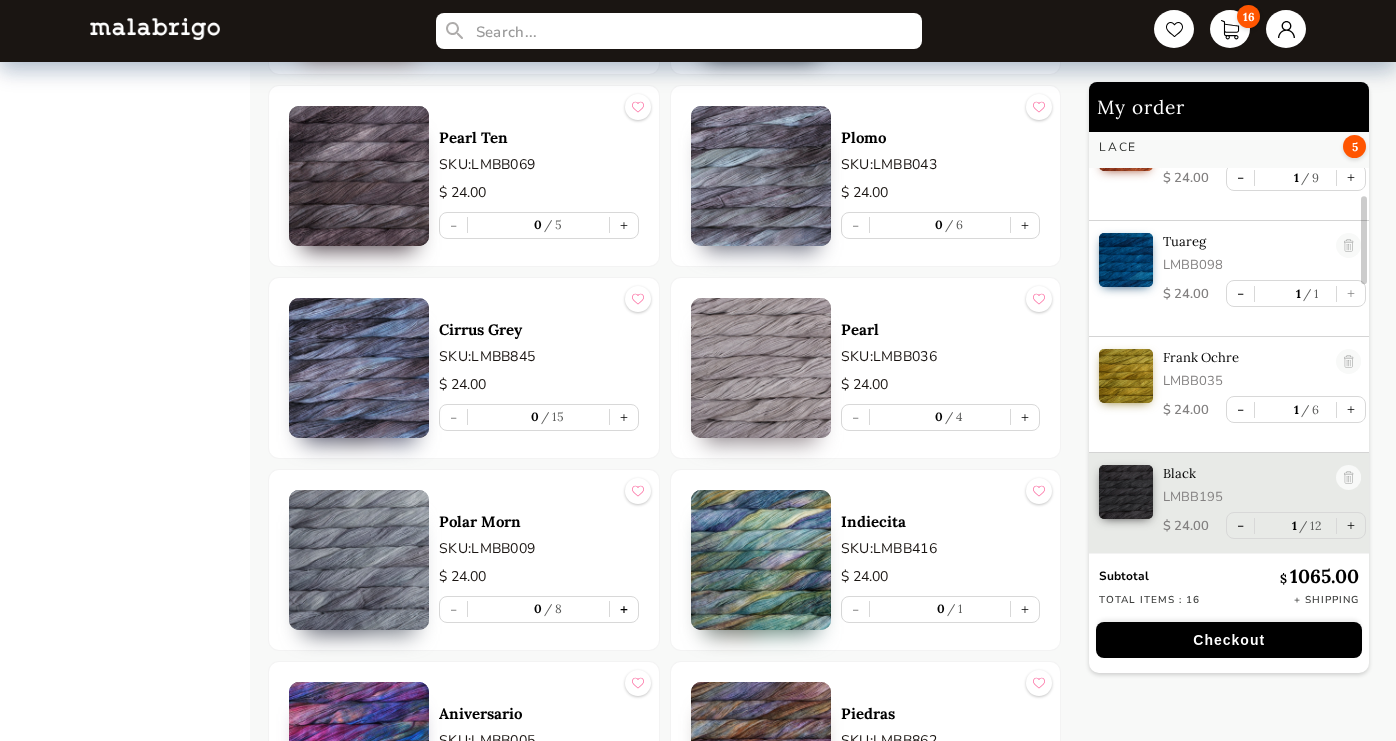 click on "+" at bounding box center [624, 609] 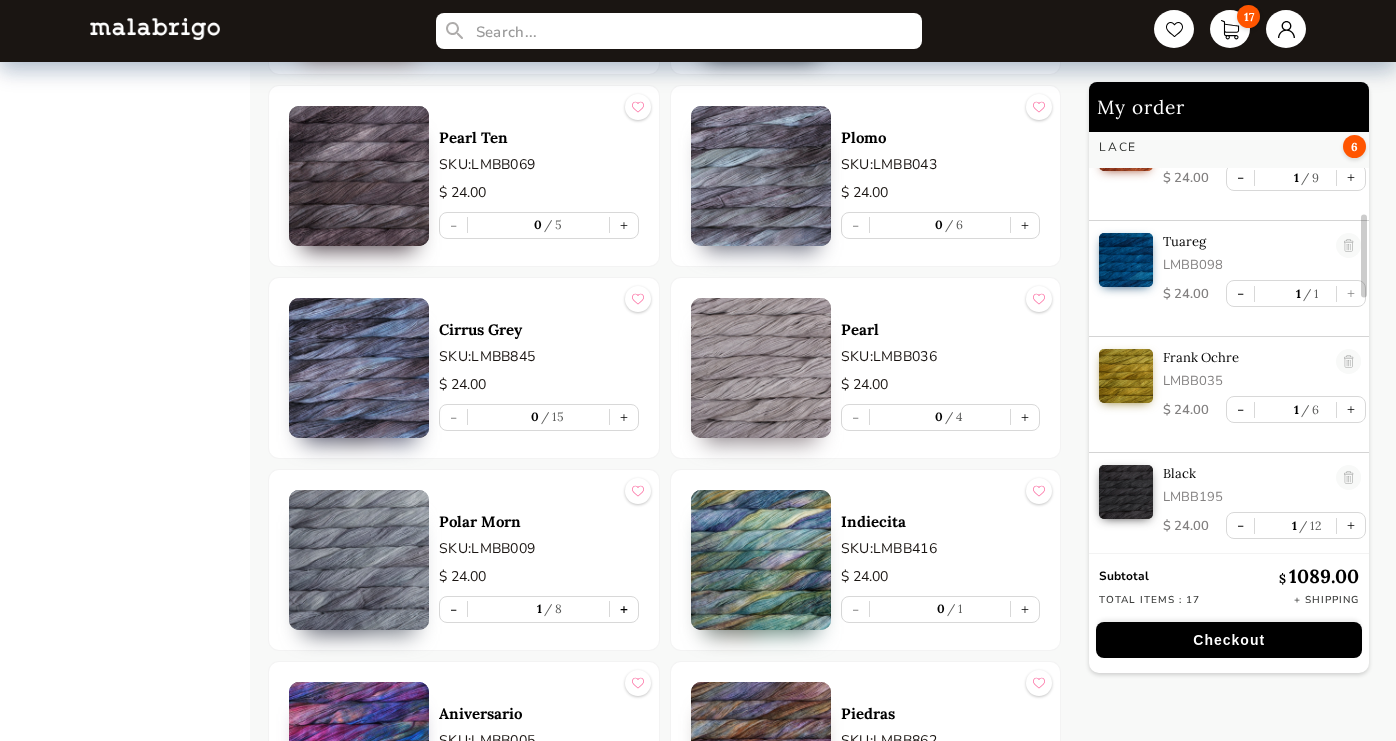scroll, scrollTop: 454, scrollLeft: 0, axis: vertical 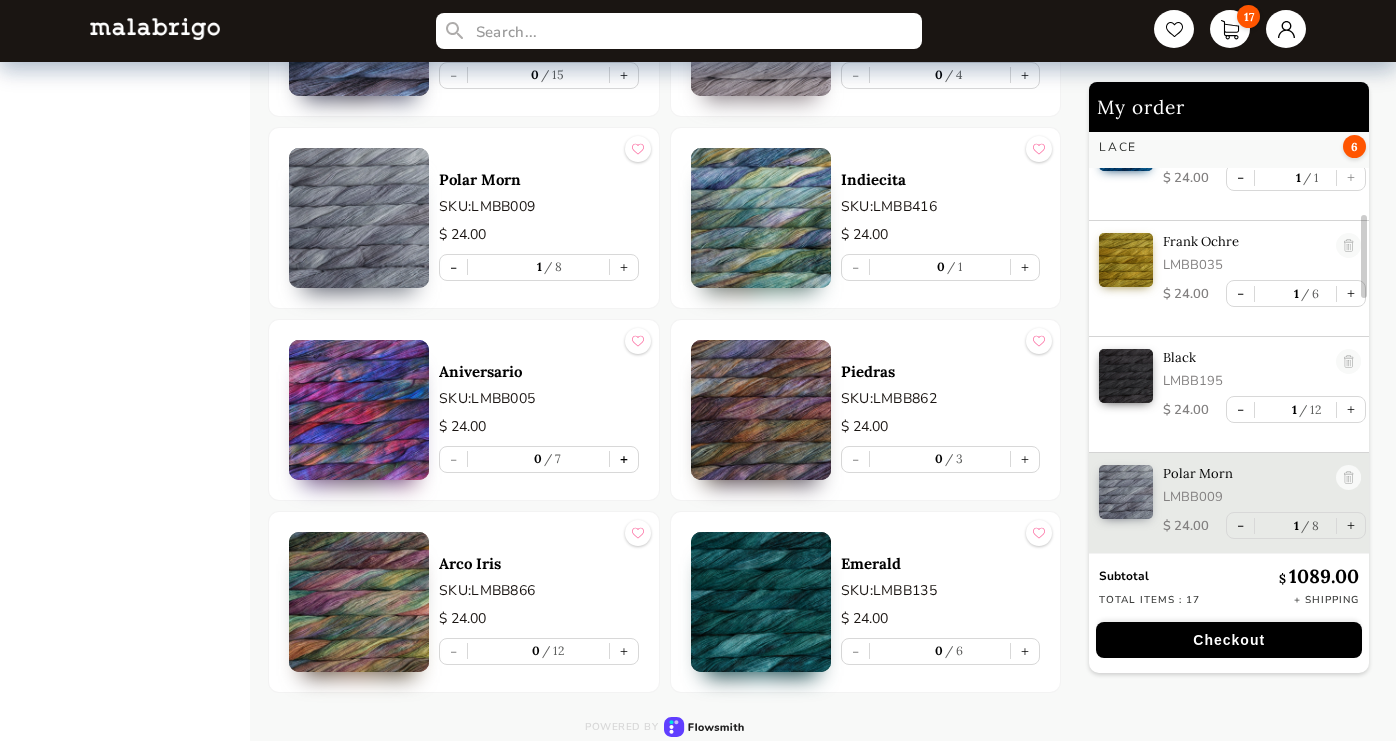 click on "+" at bounding box center (624, 459) 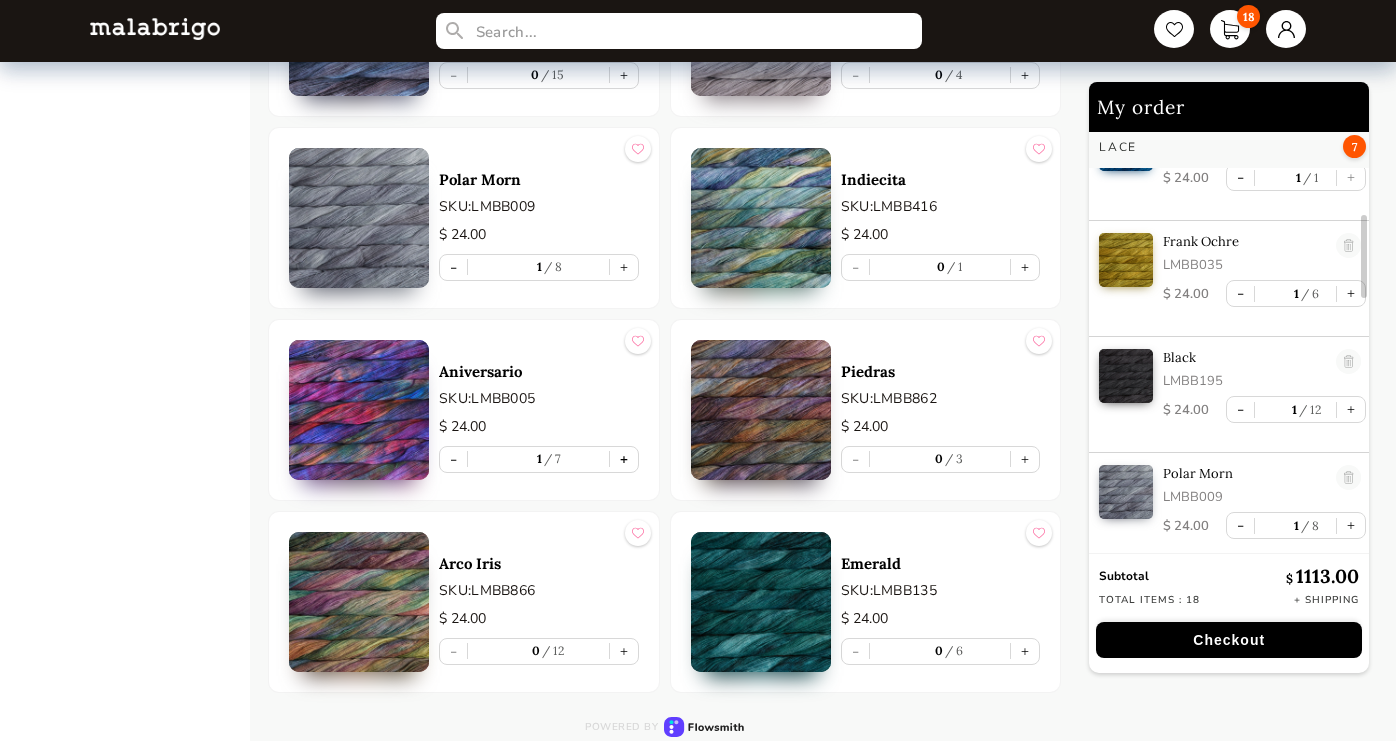 type on "1" 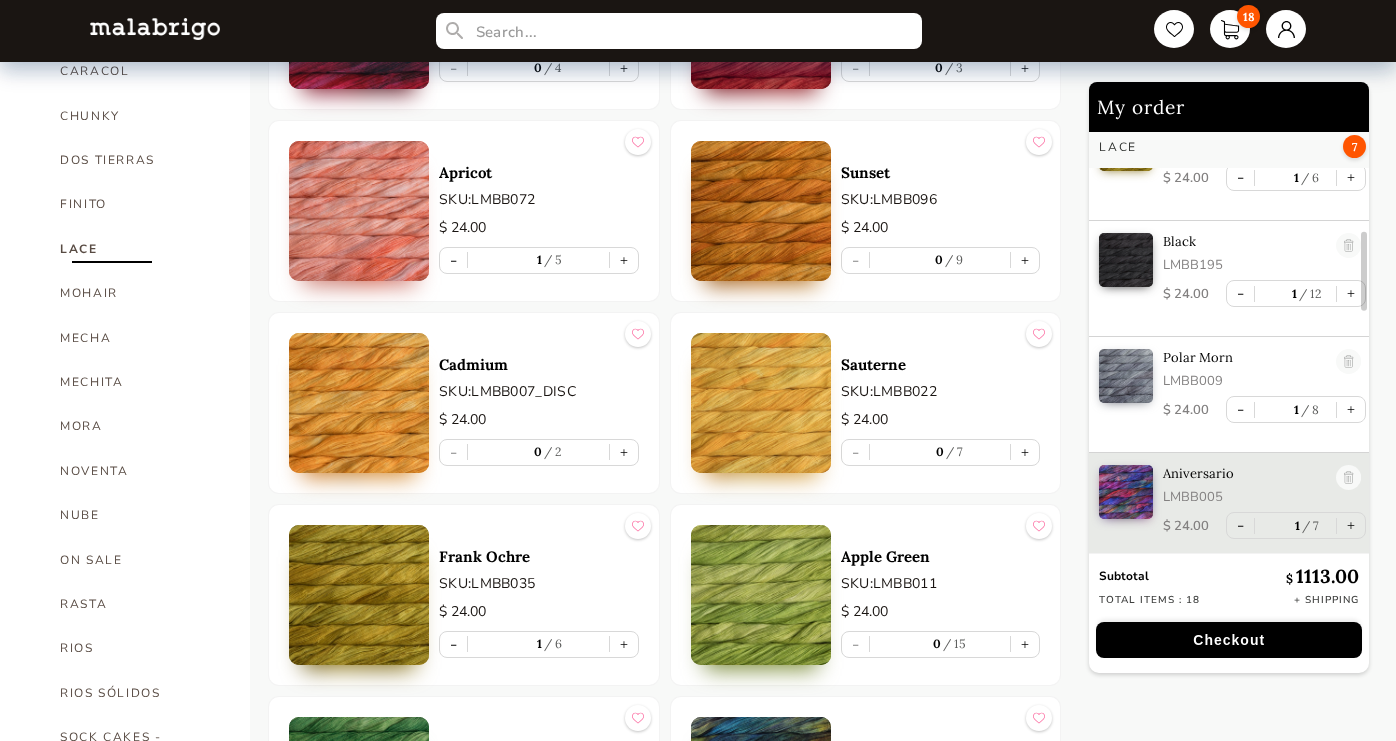 scroll, scrollTop: 714, scrollLeft: 0, axis: vertical 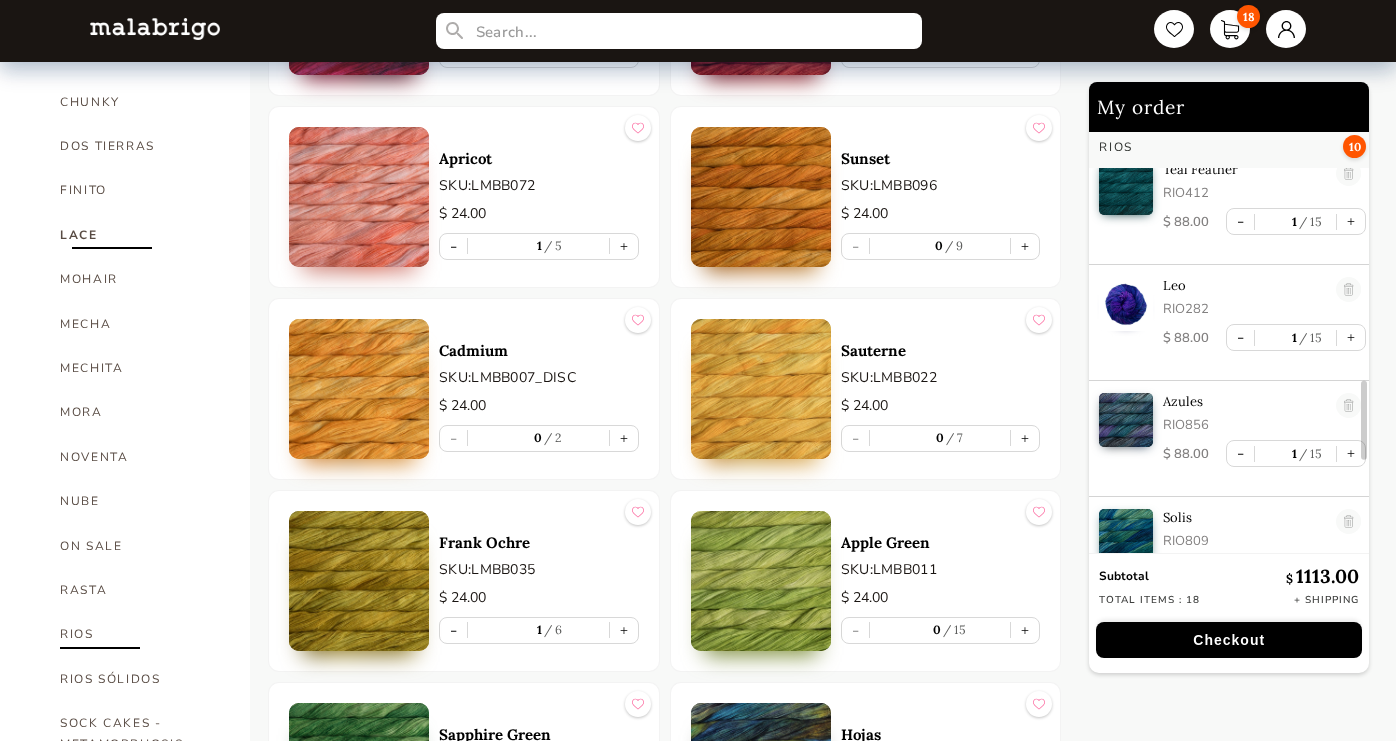 click on "RIOS" at bounding box center [140, 634] 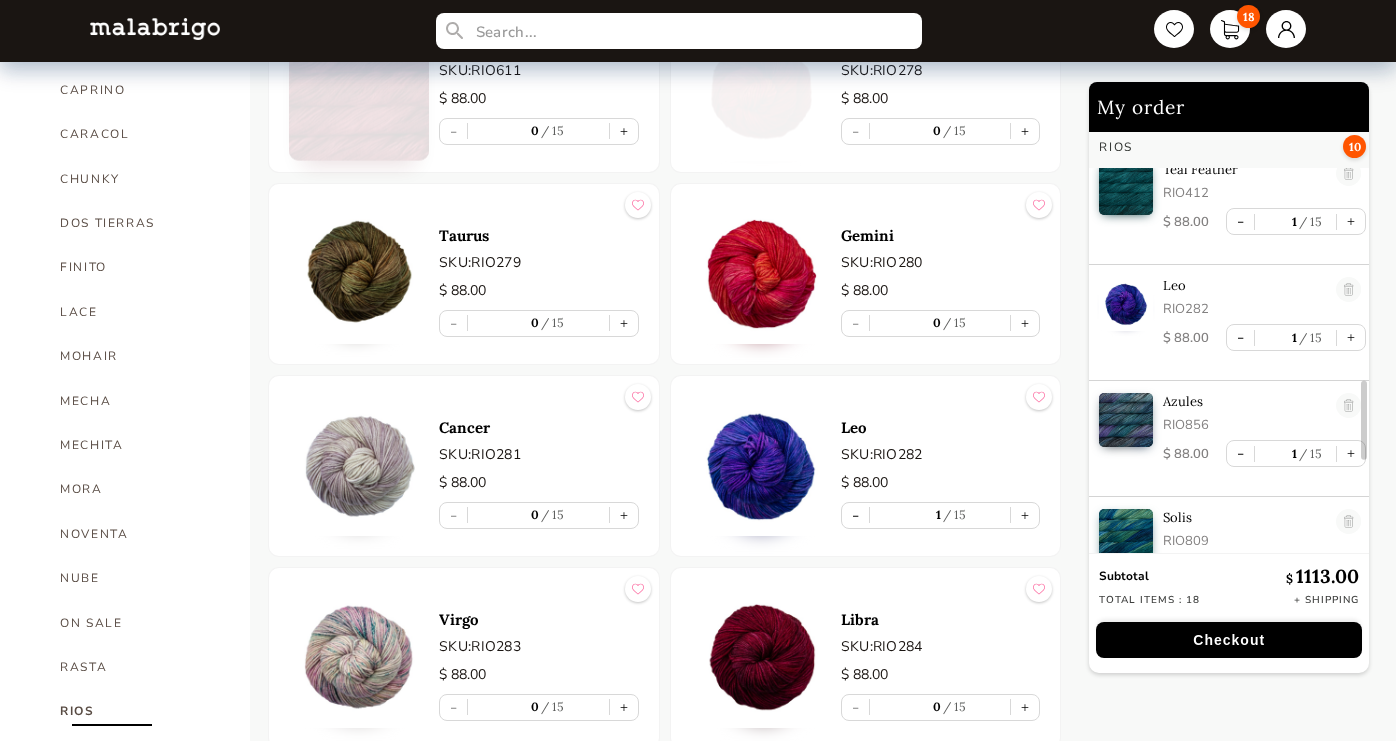 scroll, scrollTop: 647, scrollLeft: 0, axis: vertical 